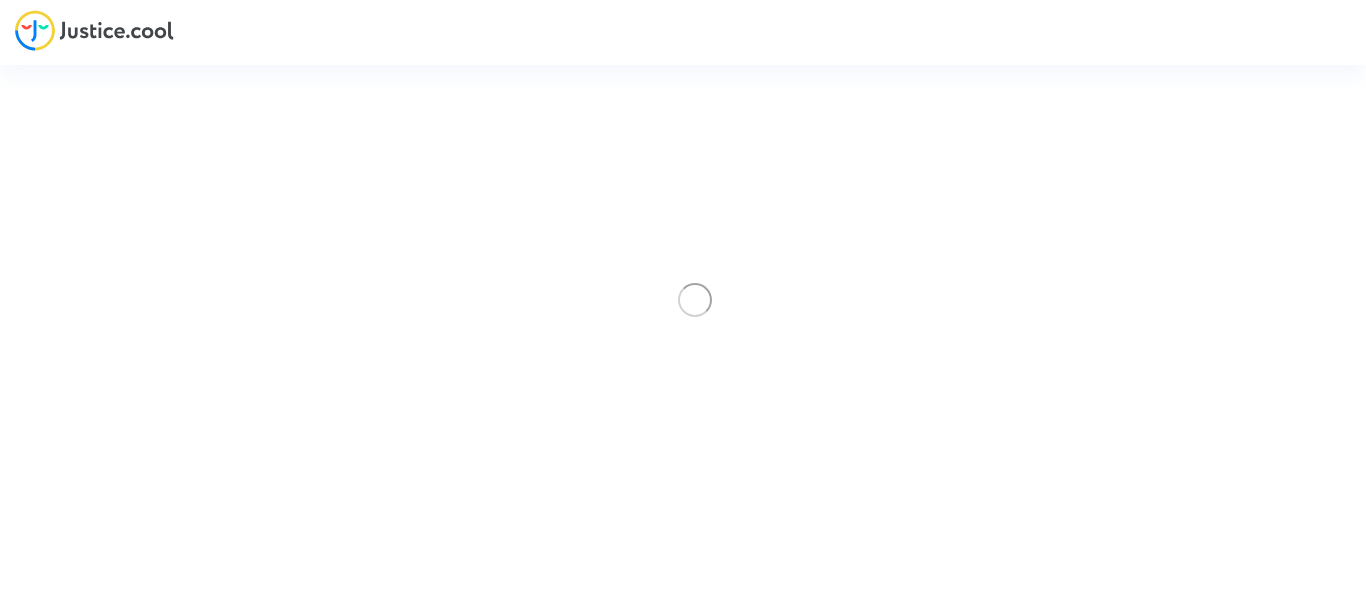 scroll, scrollTop: 0, scrollLeft: 0, axis: both 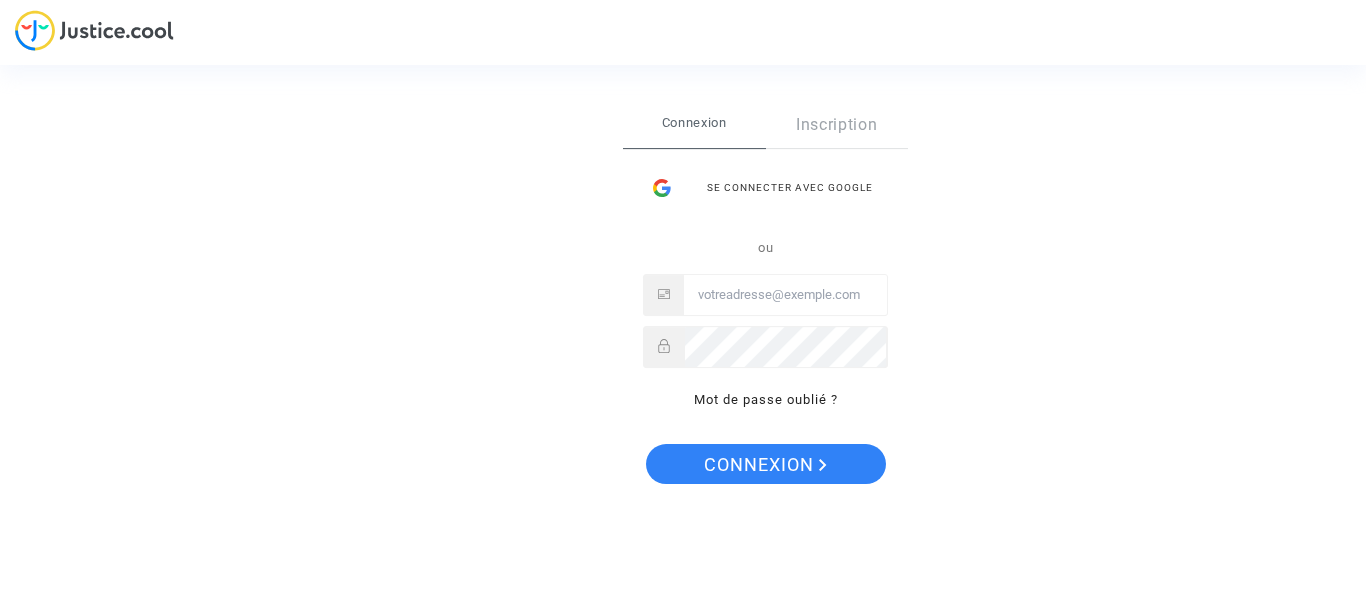 type on "[EMAIL]" 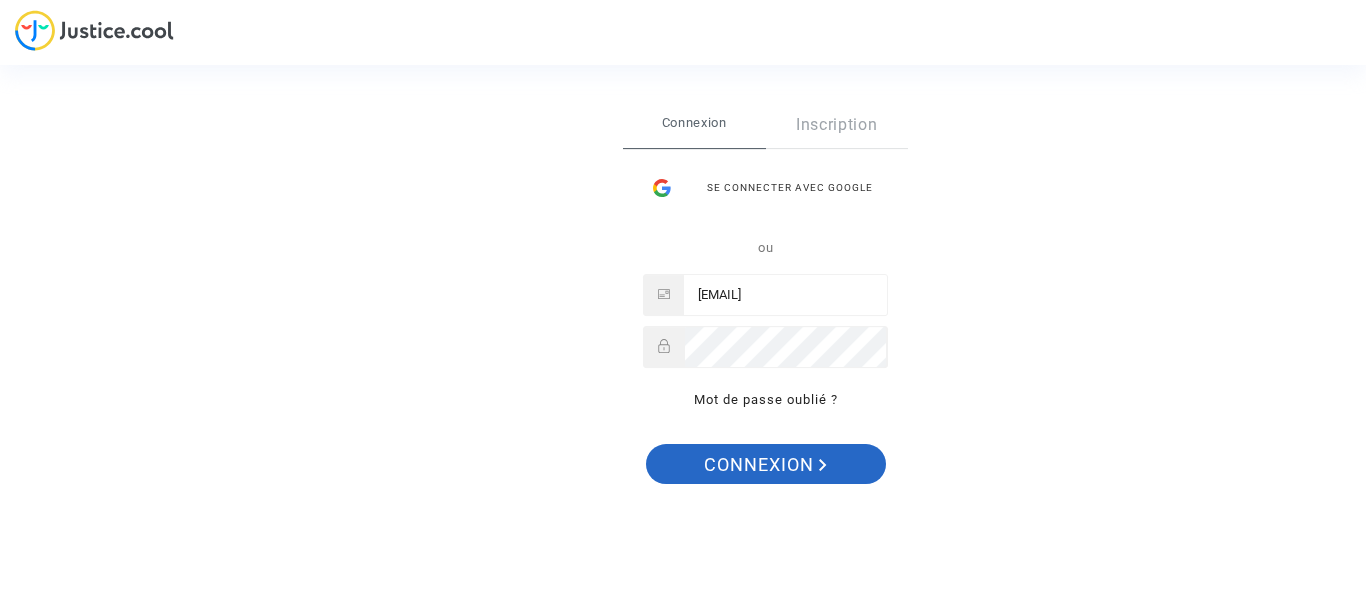 click at bounding box center (823, 465) 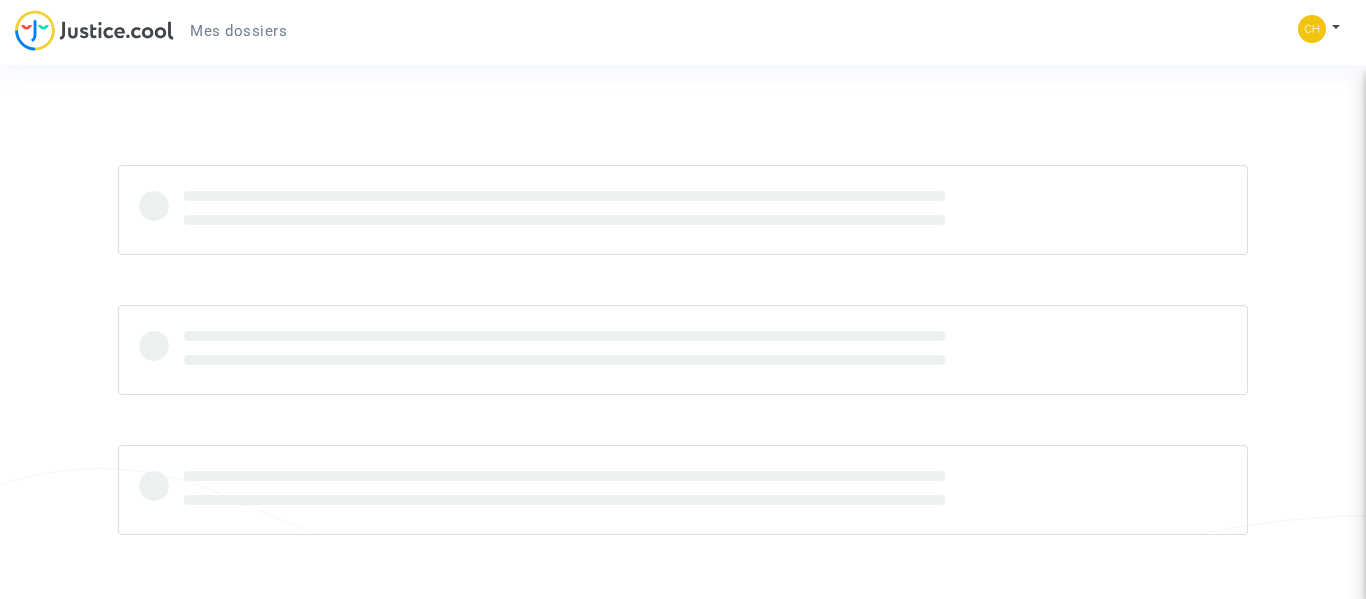 scroll, scrollTop: 0, scrollLeft: 0, axis: both 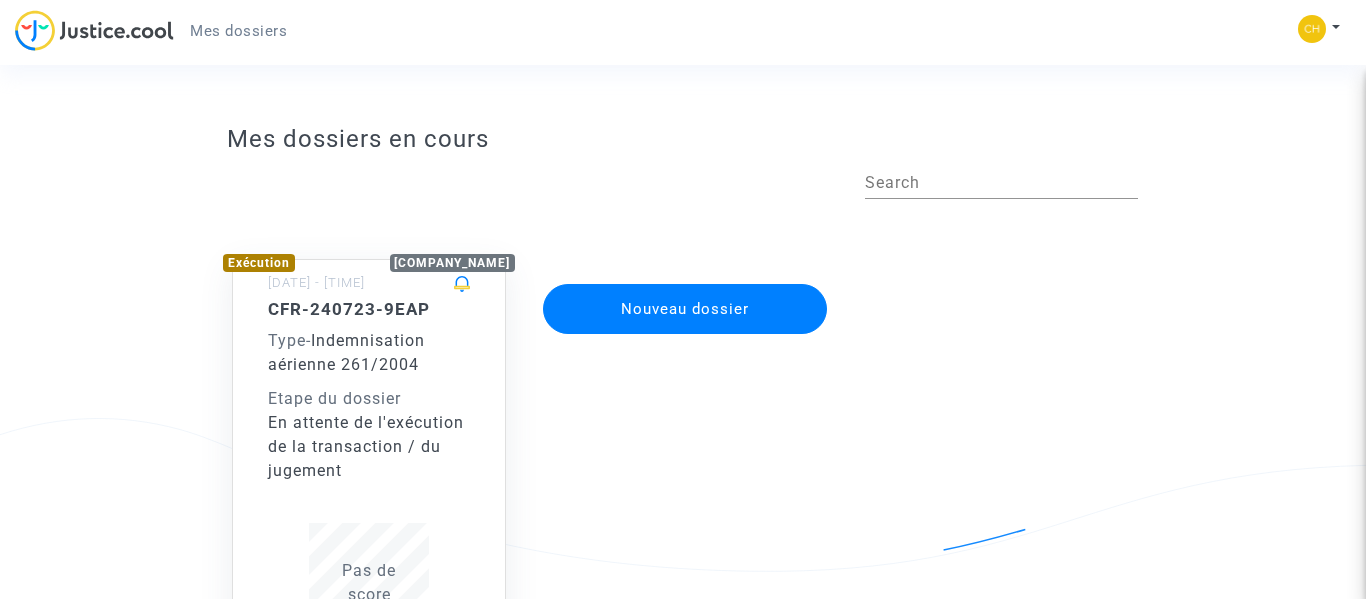 click on "En attente de l'exécution de la transaction / du jugement" at bounding box center (369, 447) 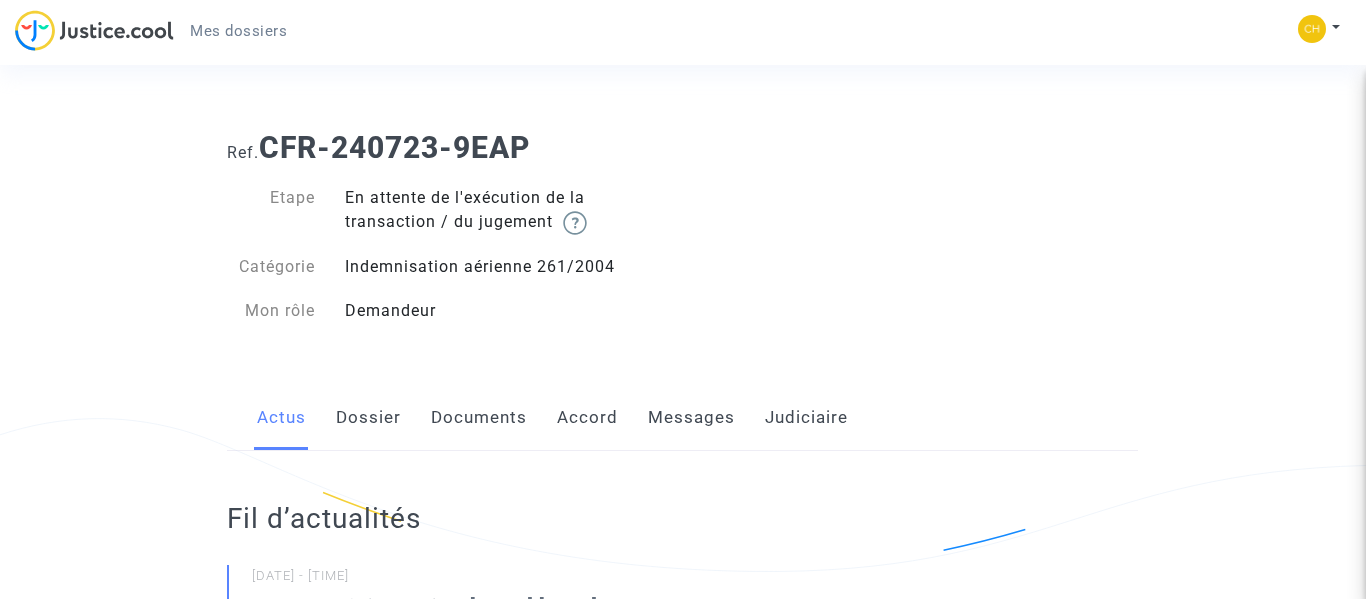 click on "Accord" at bounding box center [587, 418] 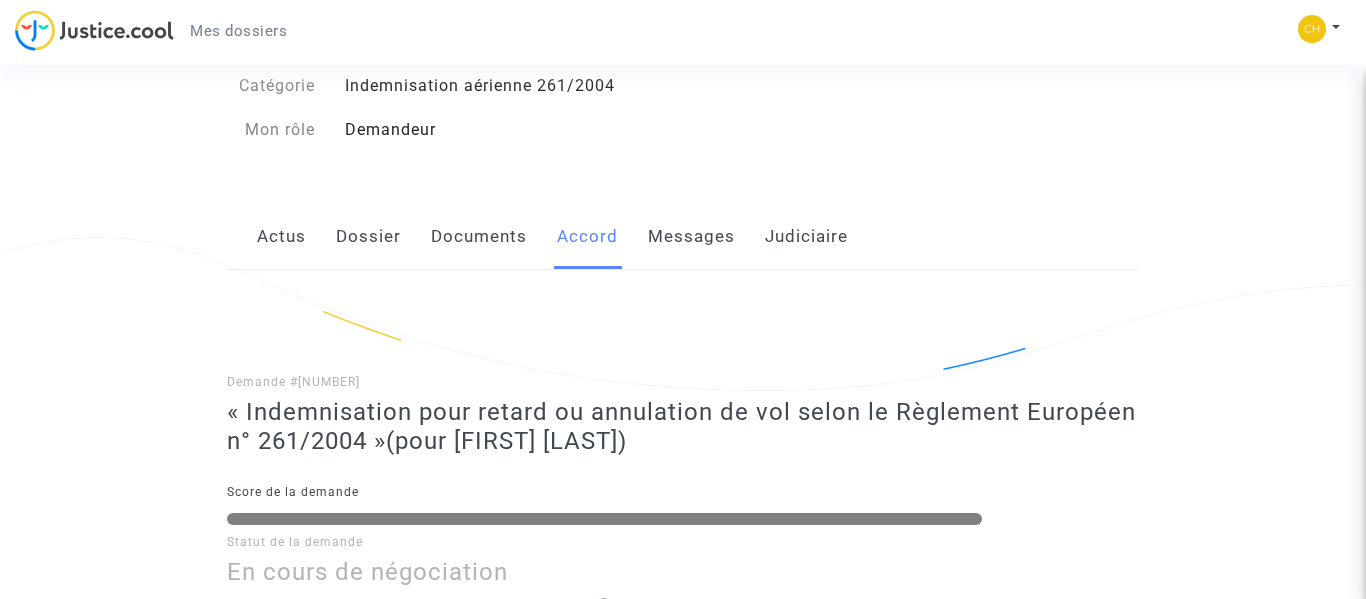 scroll, scrollTop: 185, scrollLeft: 0, axis: vertical 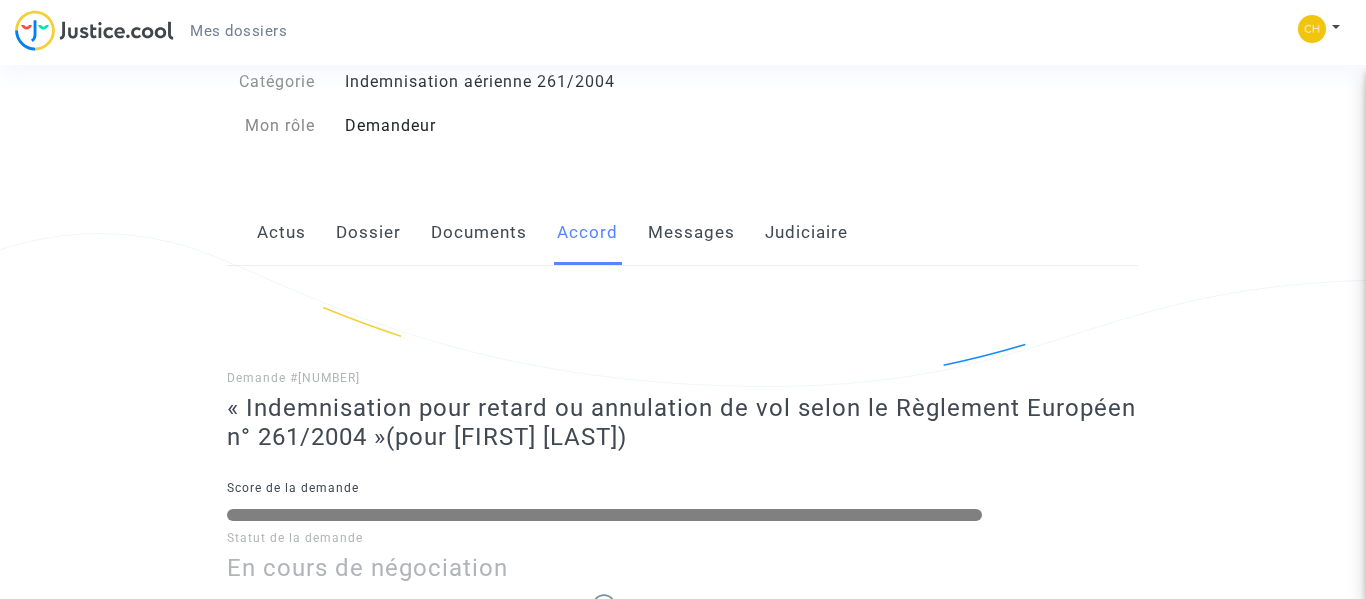 click on "Documents" at bounding box center [479, 233] 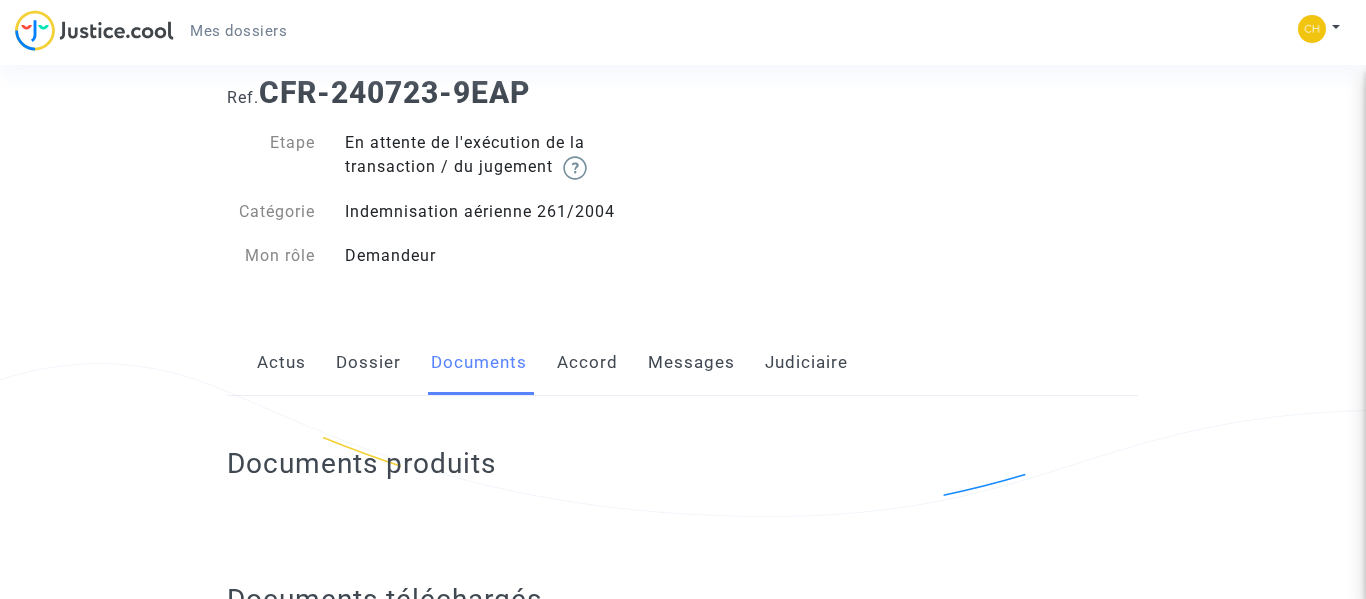 scroll, scrollTop: 0, scrollLeft: 0, axis: both 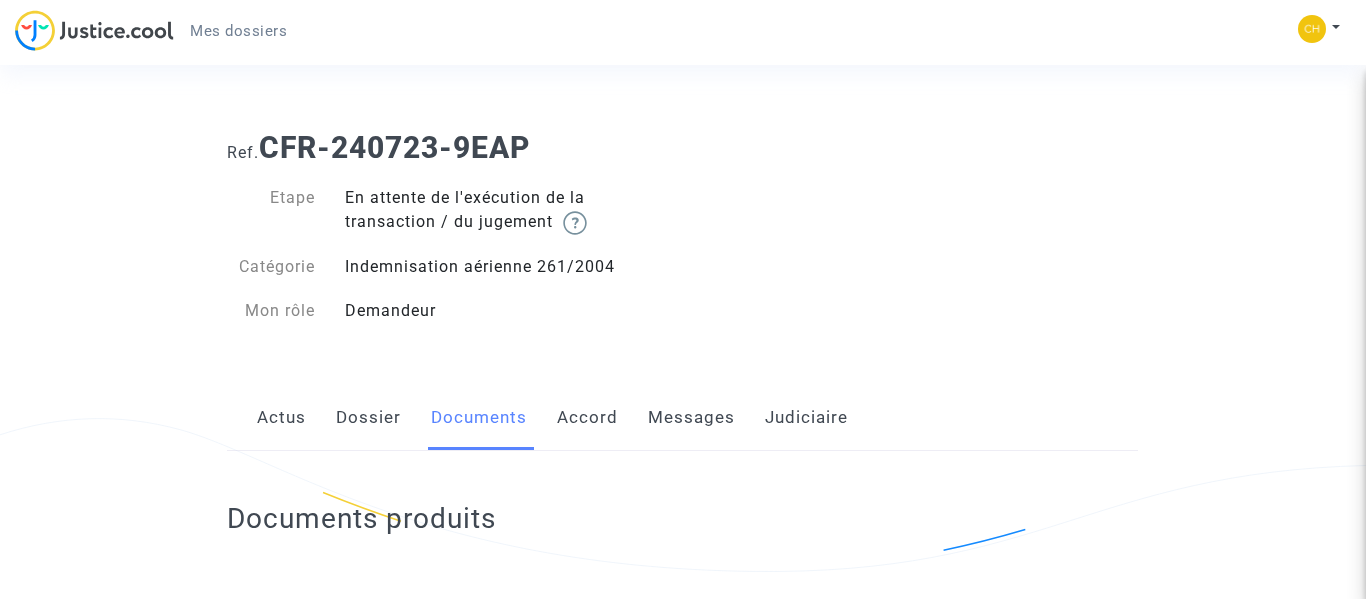 click on "Dossier" at bounding box center [368, 418] 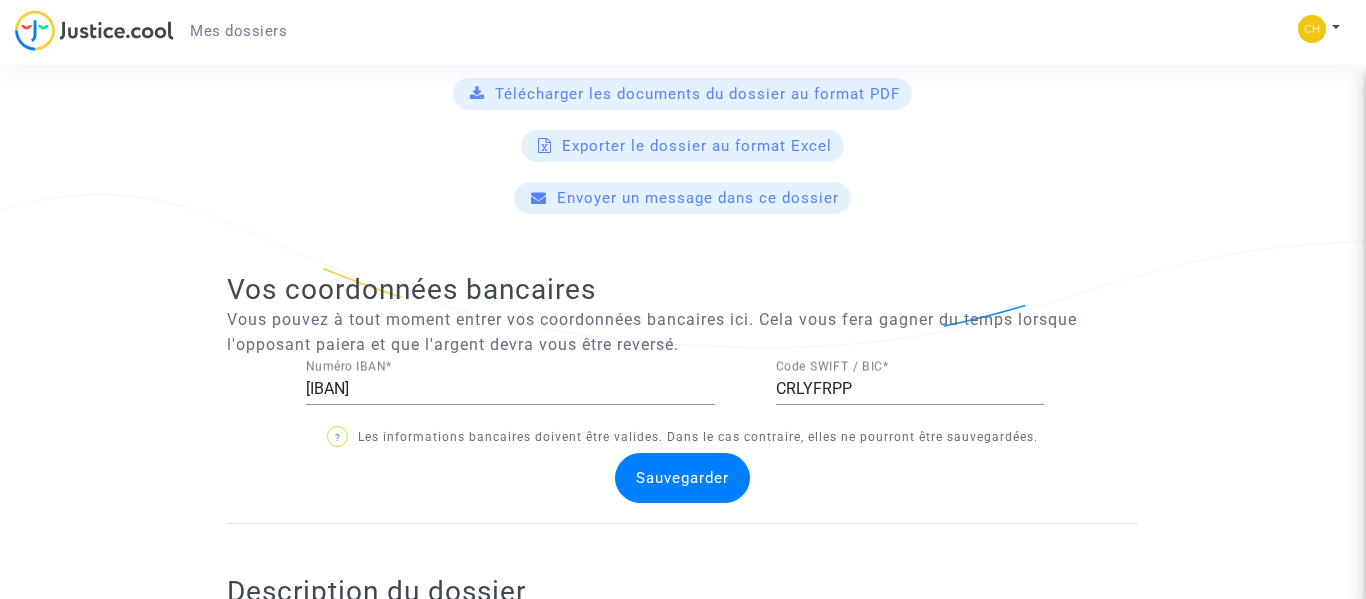 scroll, scrollTop: 987, scrollLeft: 0, axis: vertical 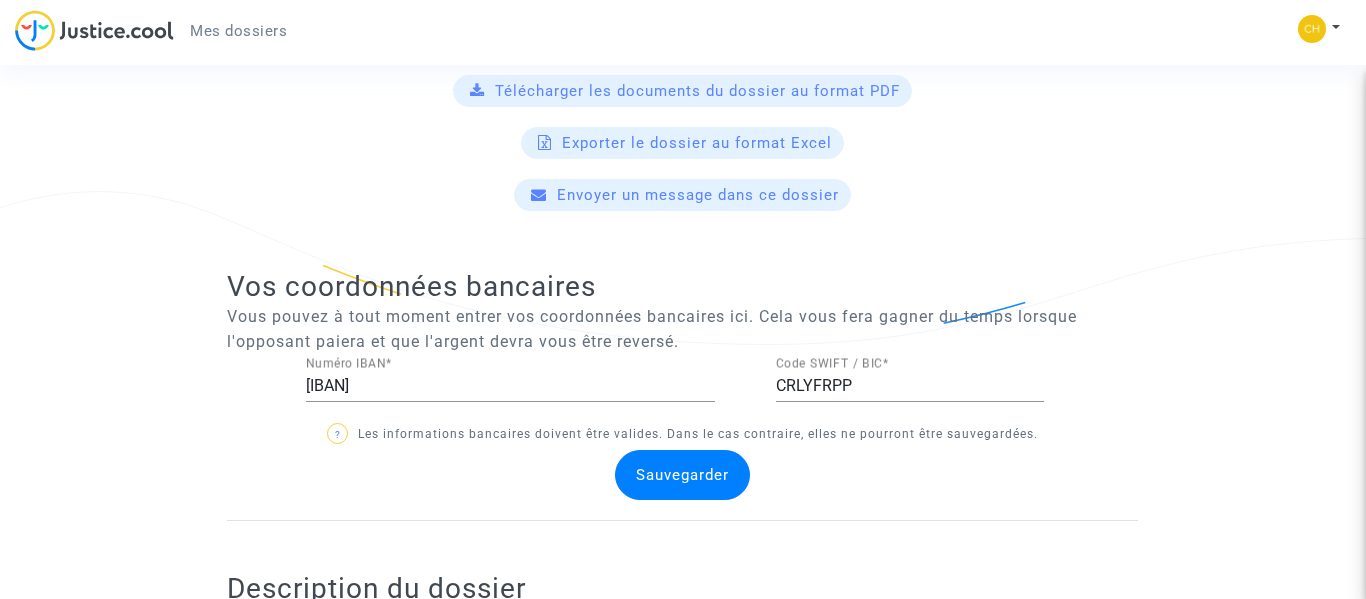 click on "[IBAN]" at bounding box center (510, 386) 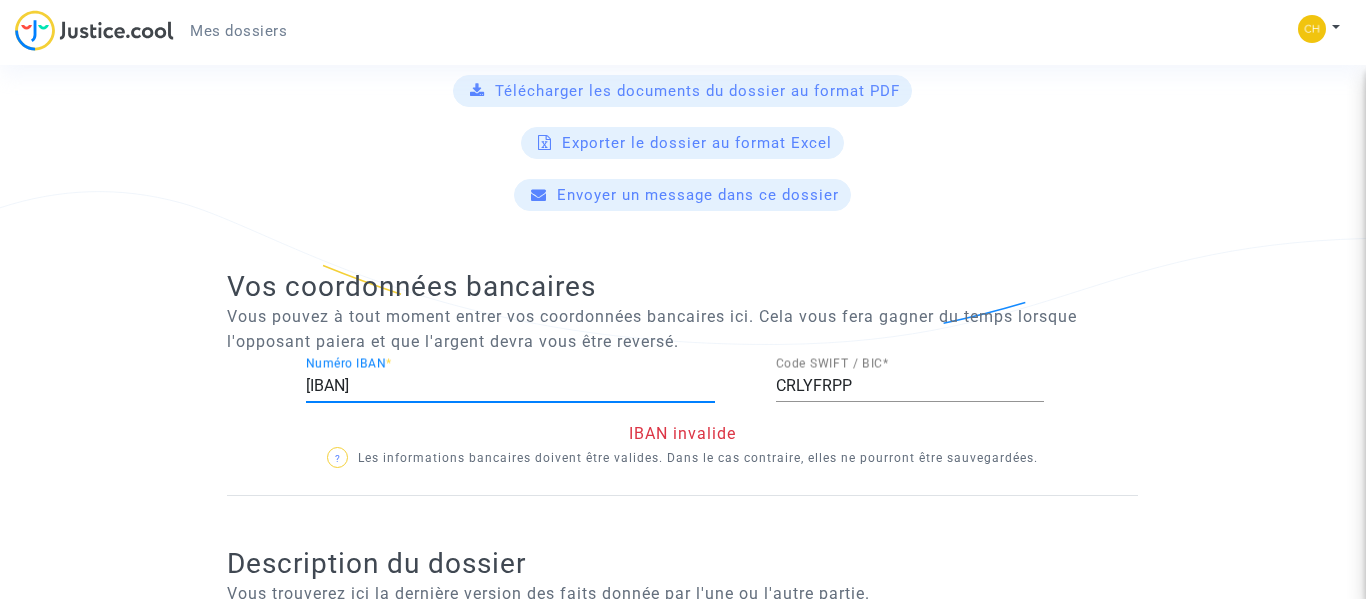 click on "[CODE] Code SWIFT / BIC  *" at bounding box center (910, 379) 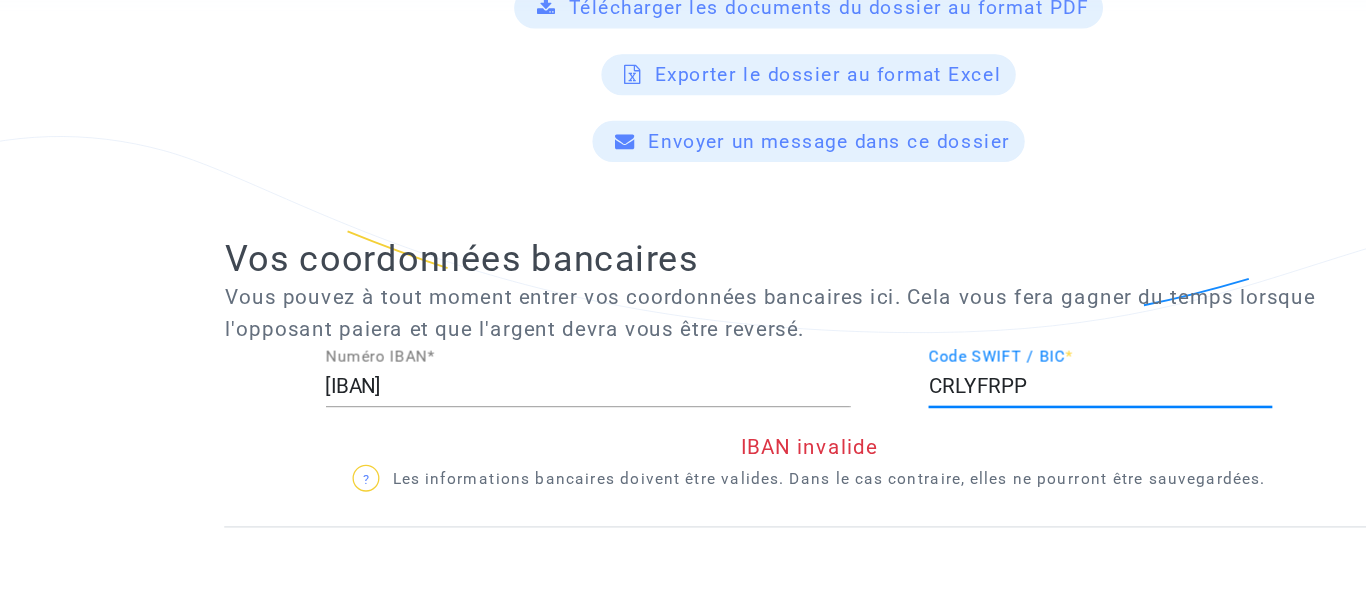 click on "[IBAN]" at bounding box center (510, 386) 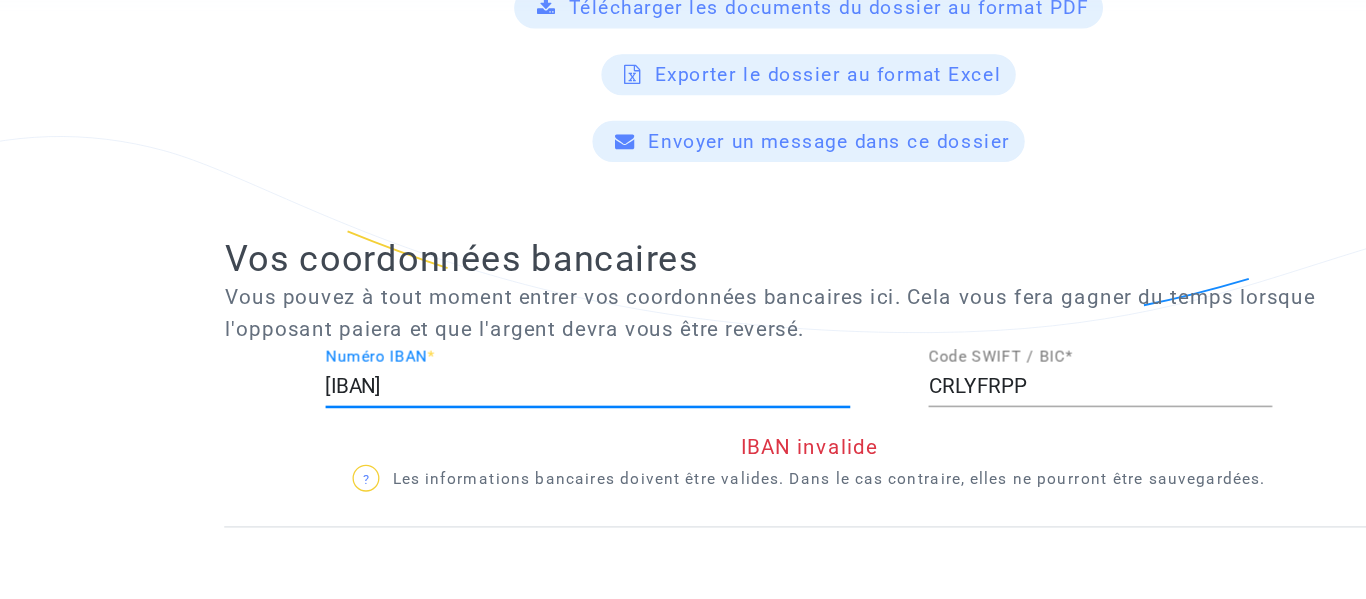 click on "[CODE] Code SWIFT / BIC  *" at bounding box center [910, 379] 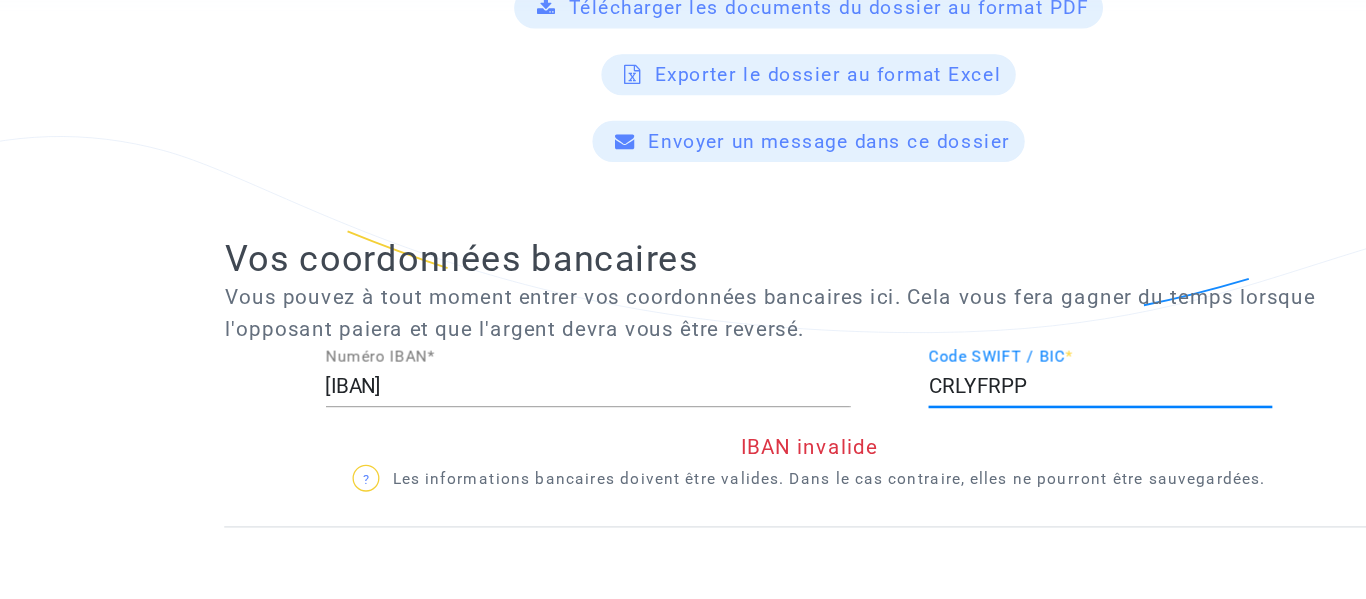 click on "[IBAN]" at bounding box center [510, 386] 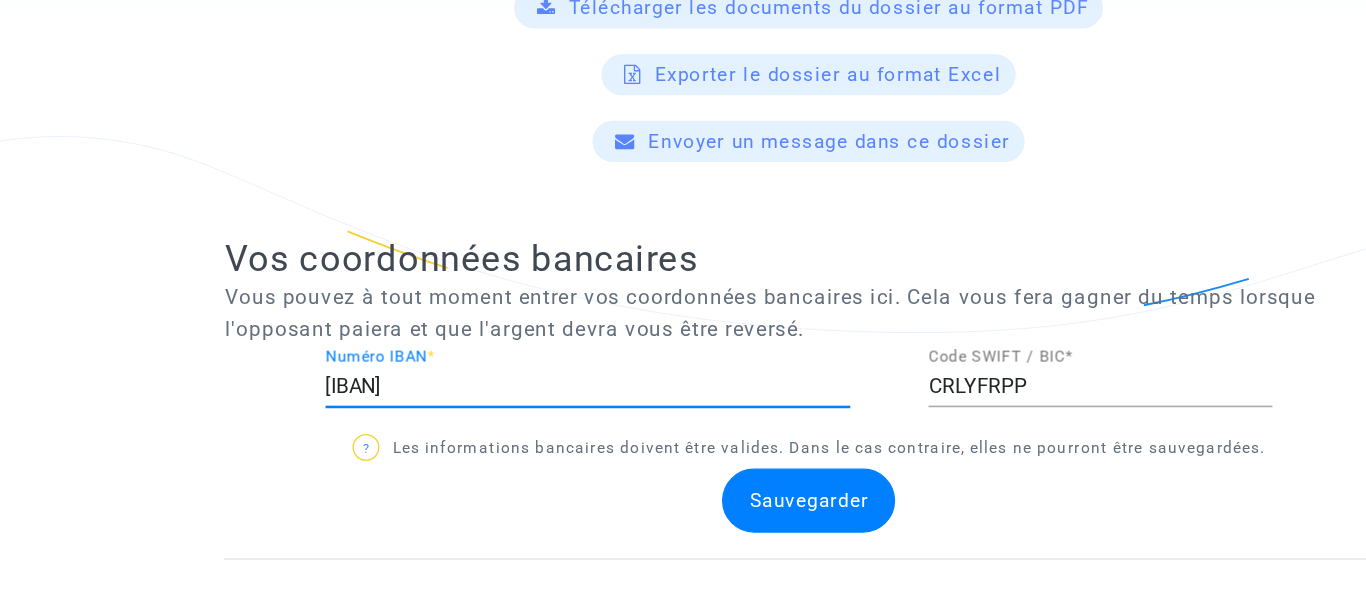 type on "[IBAN]" 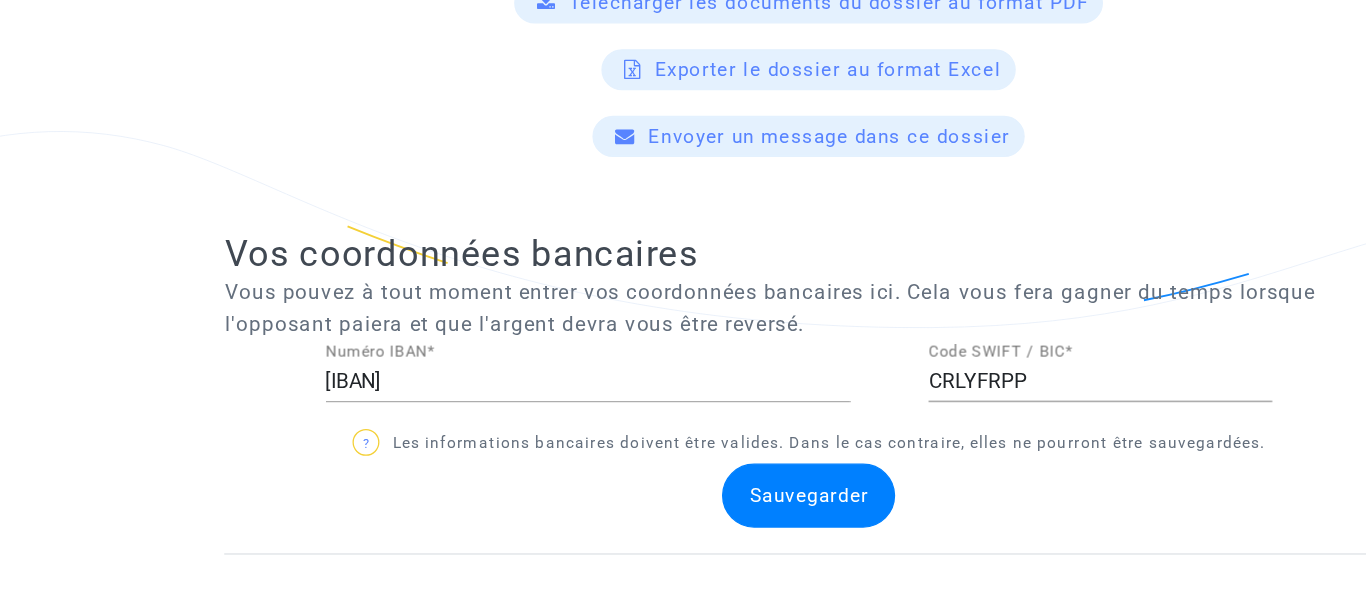 scroll, scrollTop: 946, scrollLeft: 0, axis: vertical 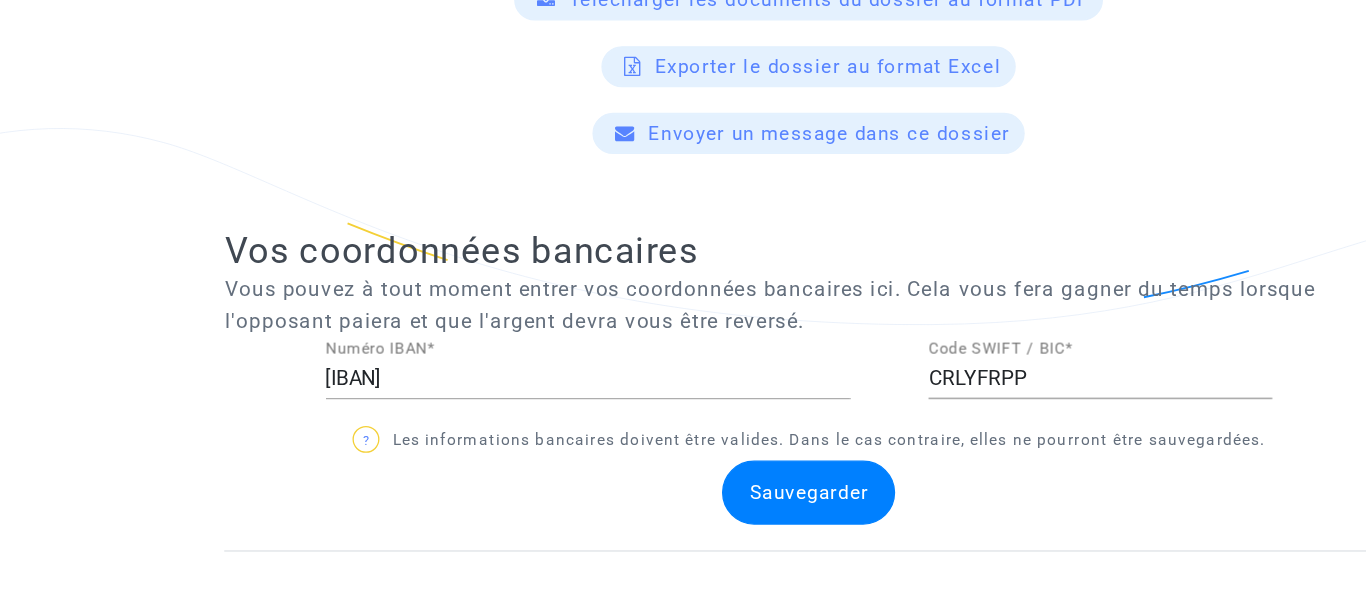 click on "Sauvegarder" at bounding box center [682, 516] 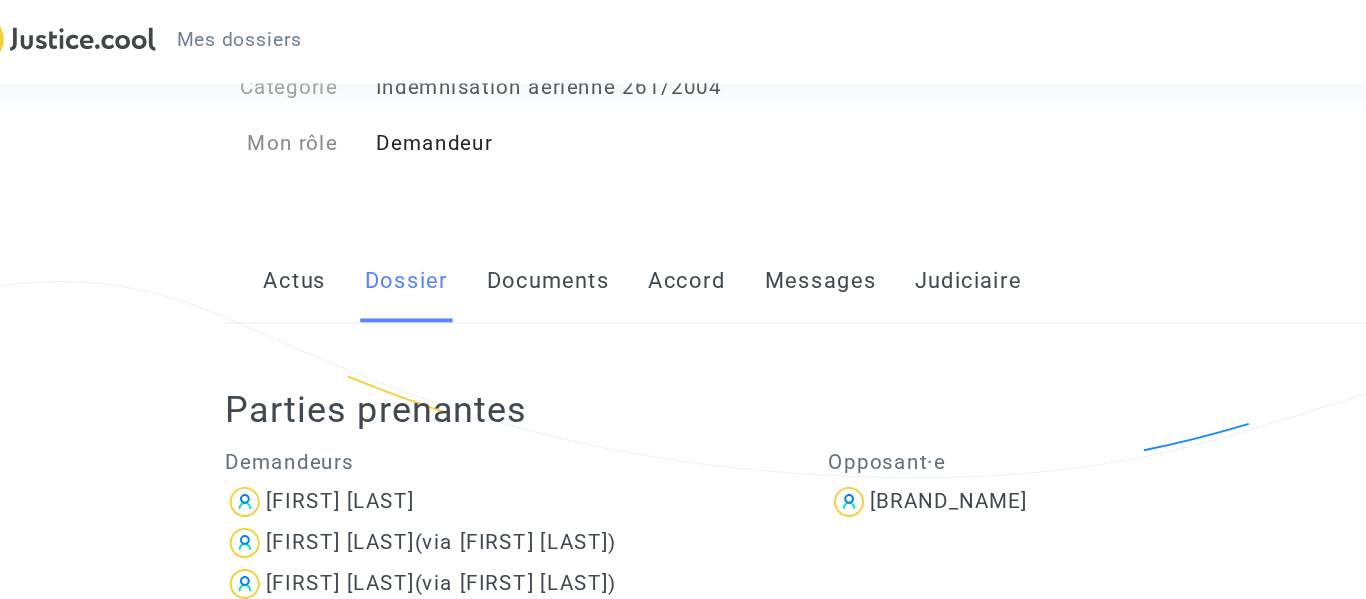 scroll, scrollTop: 196, scrollLeft: 0, axis: vertical 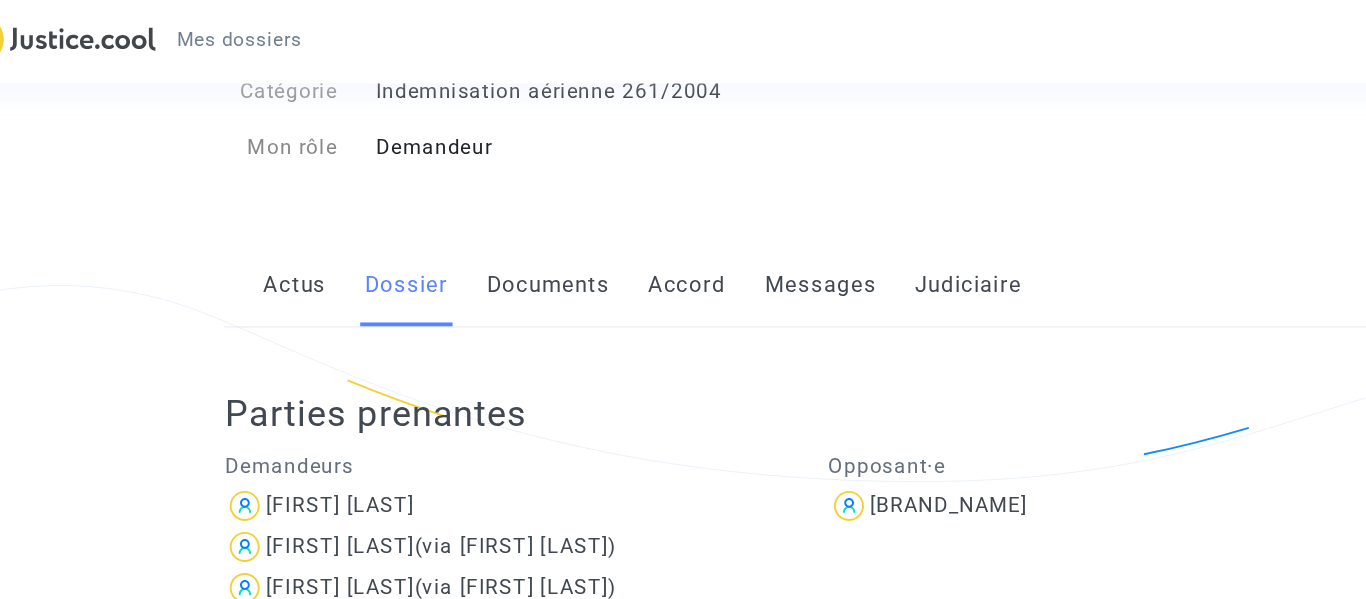 click on "Messages" at bounding box center (691, 222) 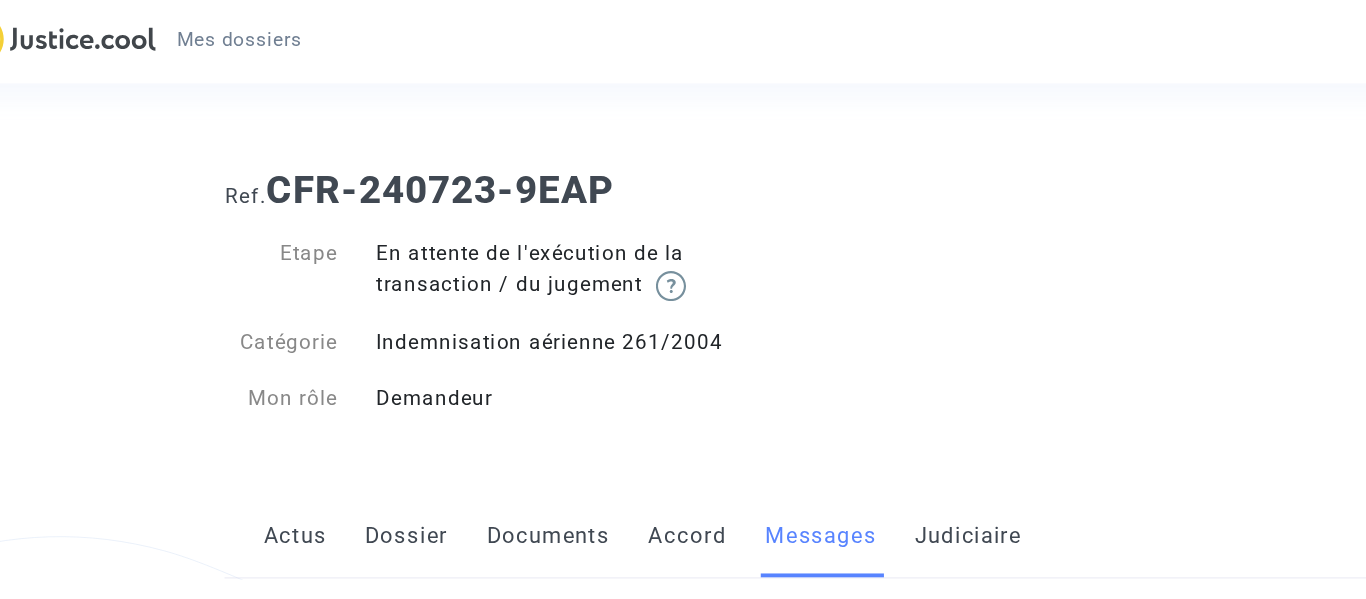 scroll, scrollTop: 64, scrollLeft: 0, axis: vertical 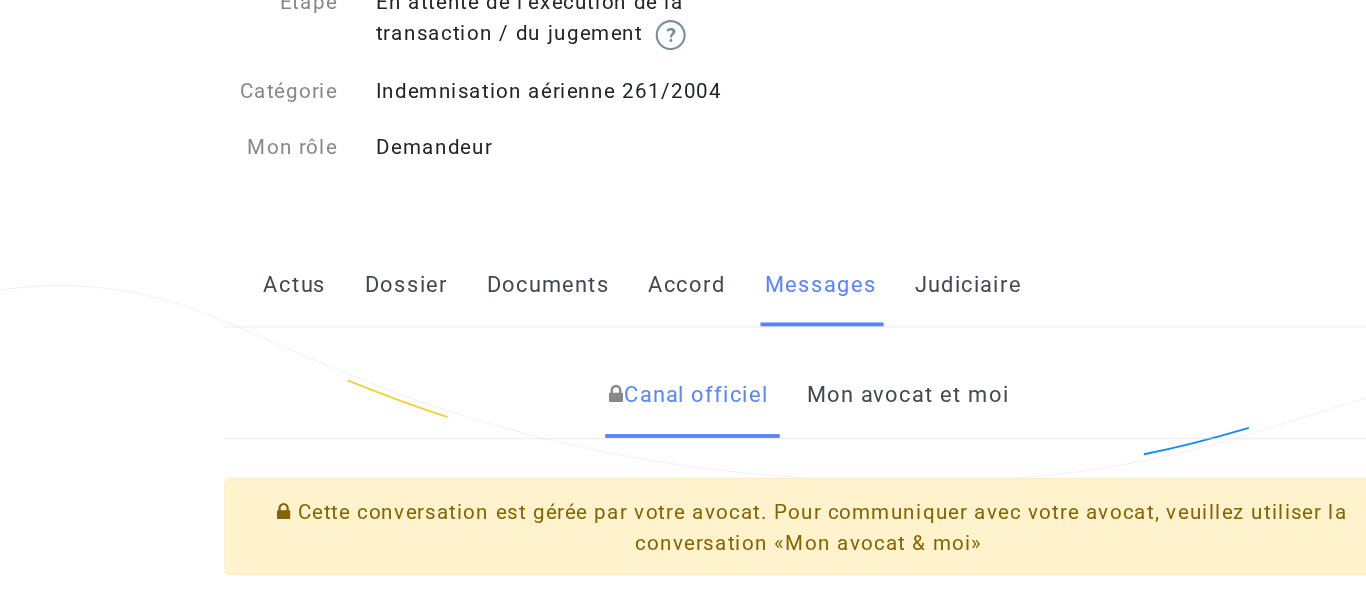 click on "Accord" at bounding box center [587, 354] 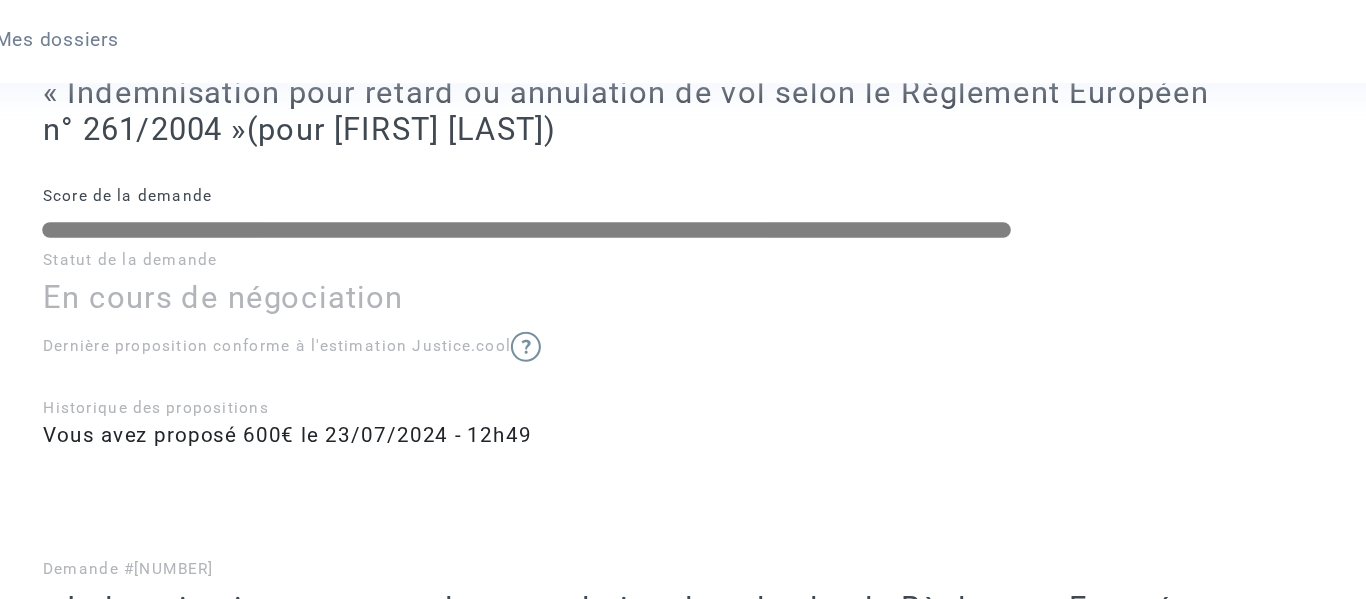 scroll, scrollTop: 517, scrollLeft: 0, axis: vertical 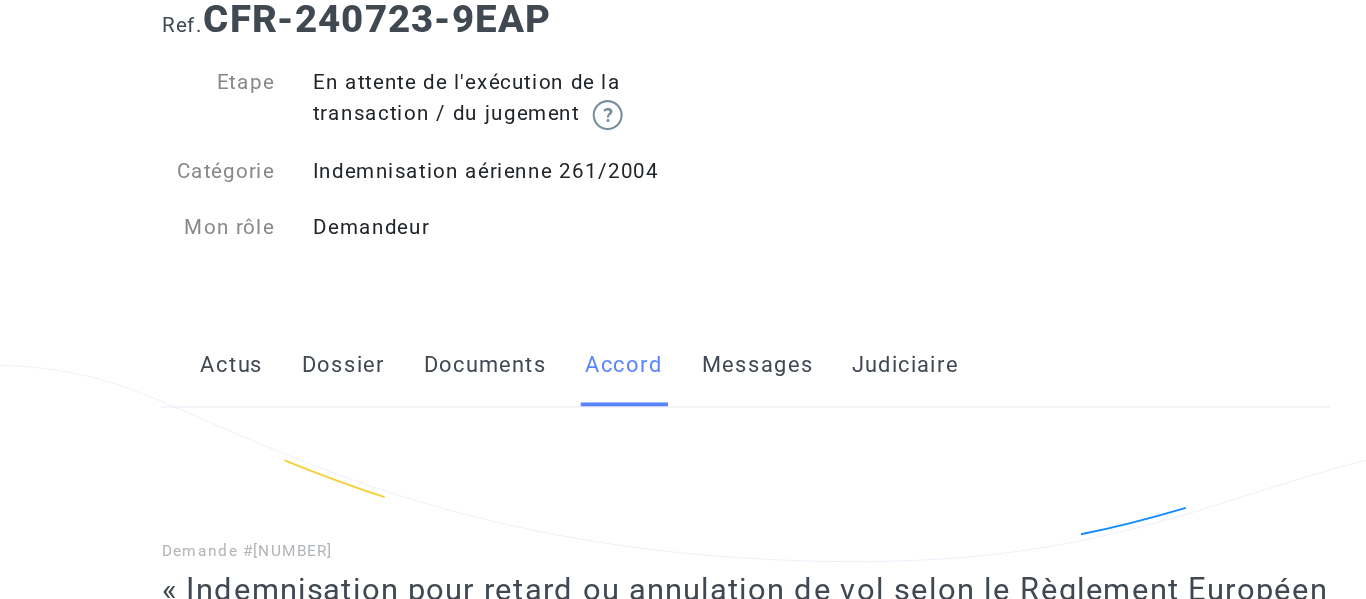 click on "Messages" at bounding box center [691, 393] 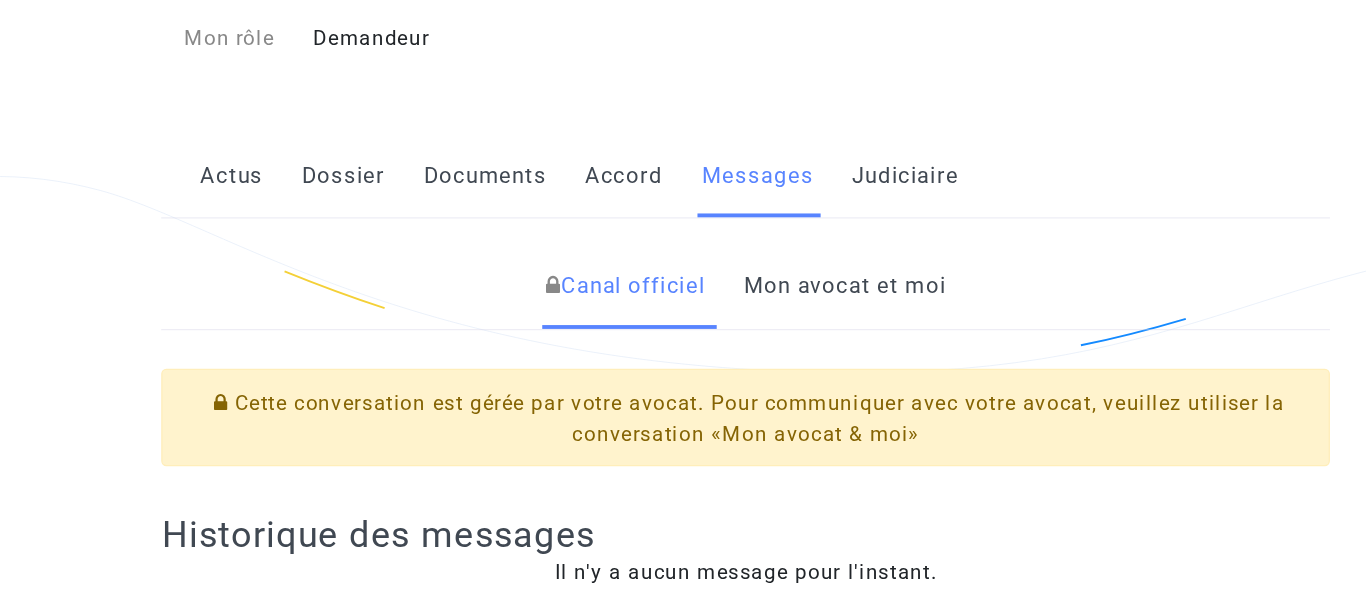 scroll, scrollTop: 160, scrollLeft: 0, axis: vertical 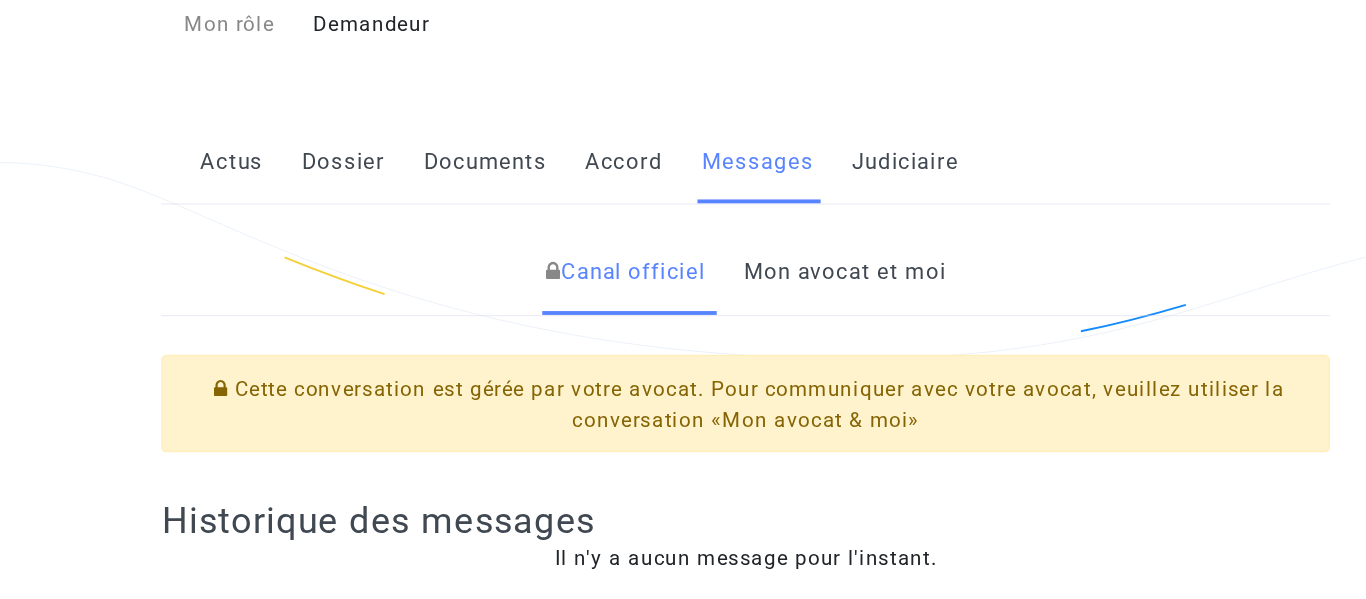 click on "Mon avocat et moi" at bounding box center [760, 344] 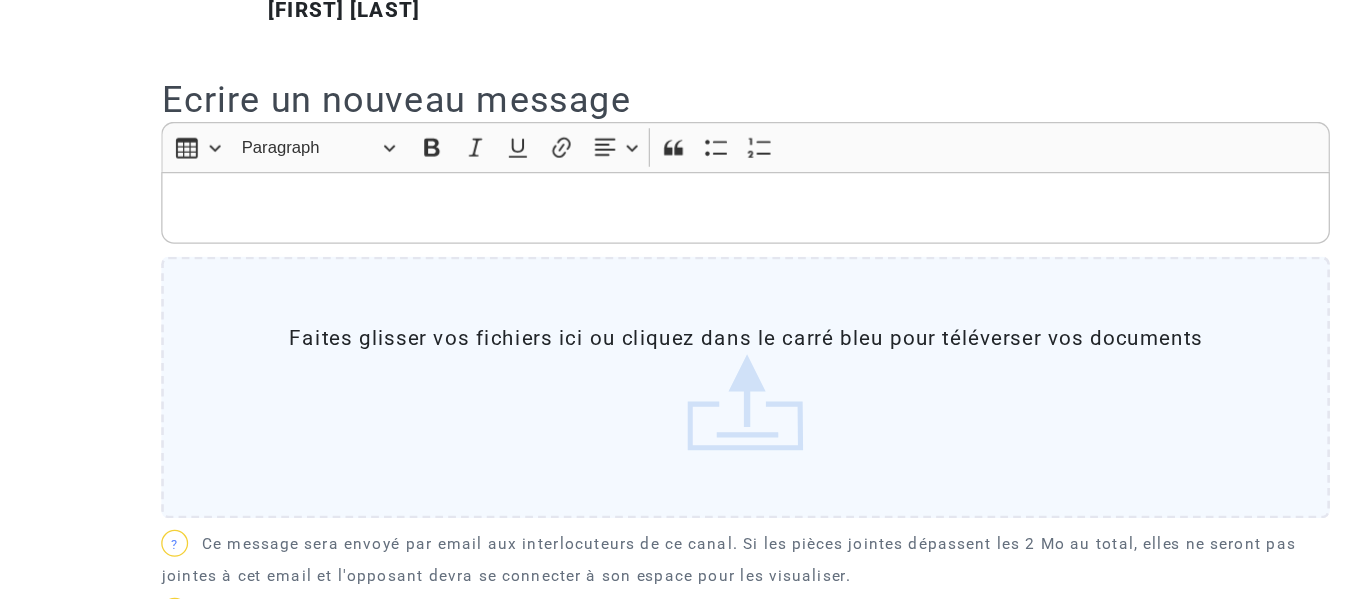 scroll, scrollTop: 571, scrollLeft: 0, axis: vertical 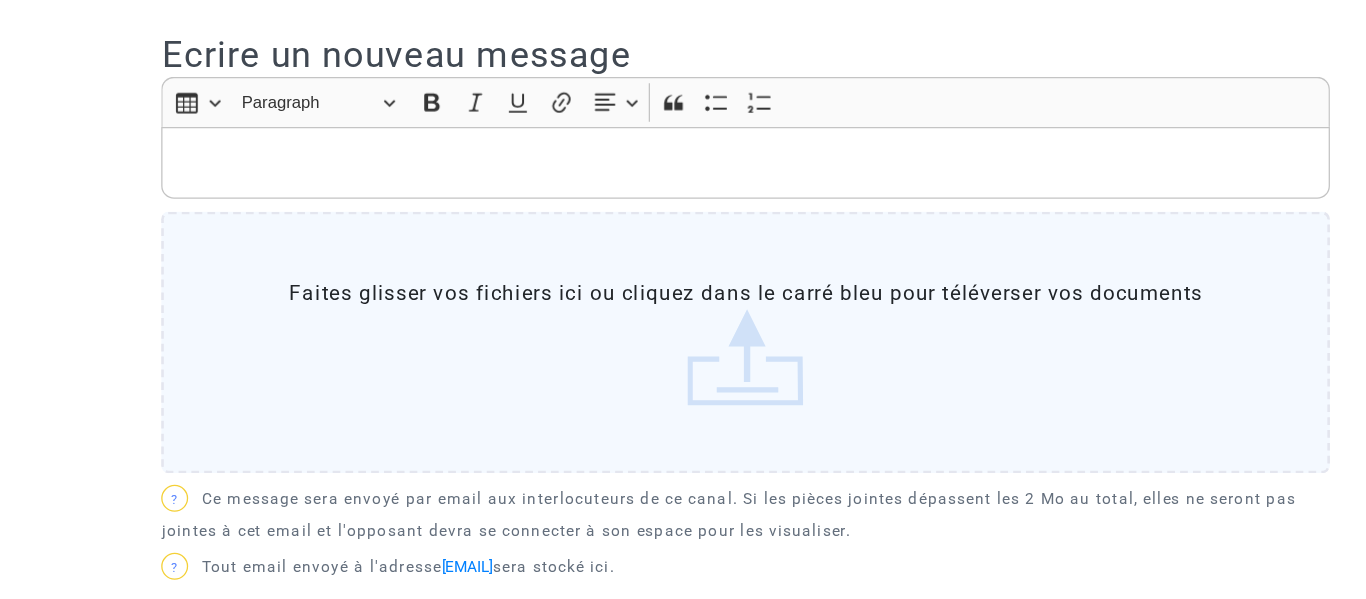 click on "Faites glisser vos fichiers ici ou cliquez dans le carré bleu pour téléverser vos documents" at bounding box center (682, 399) 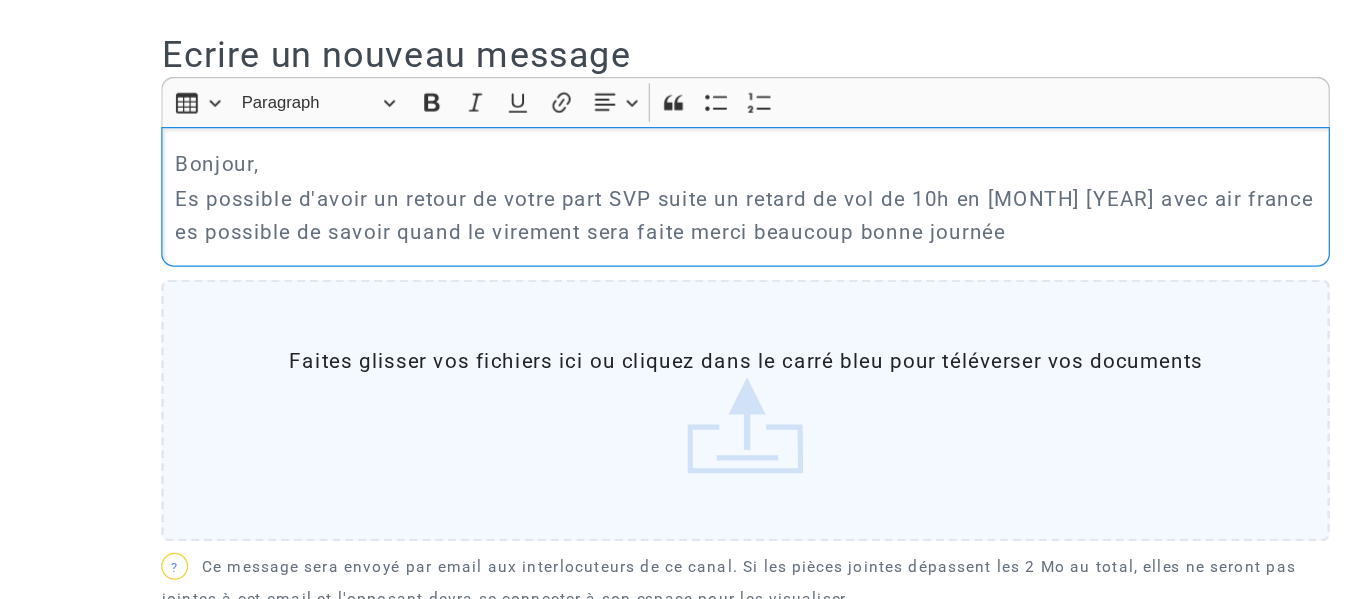 click on "Es possible d'avoir un retour de votre part SVP suite un retard de vol de 10h en [MONTH] [YEAR] avec air france es possible de savoir quand le virement sera faite merci beaucoup bonne journée" at bounding box center [683, 300] 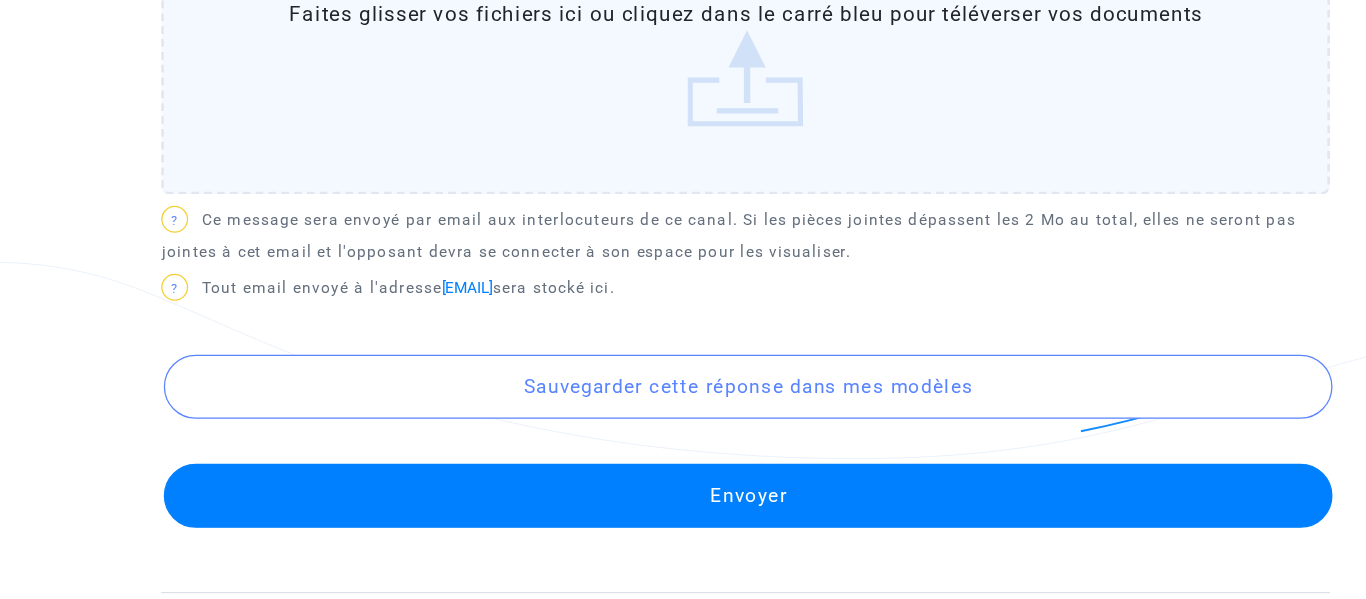 scroll, scrollTop: 869, scrollLeft: 0, axis: vertical 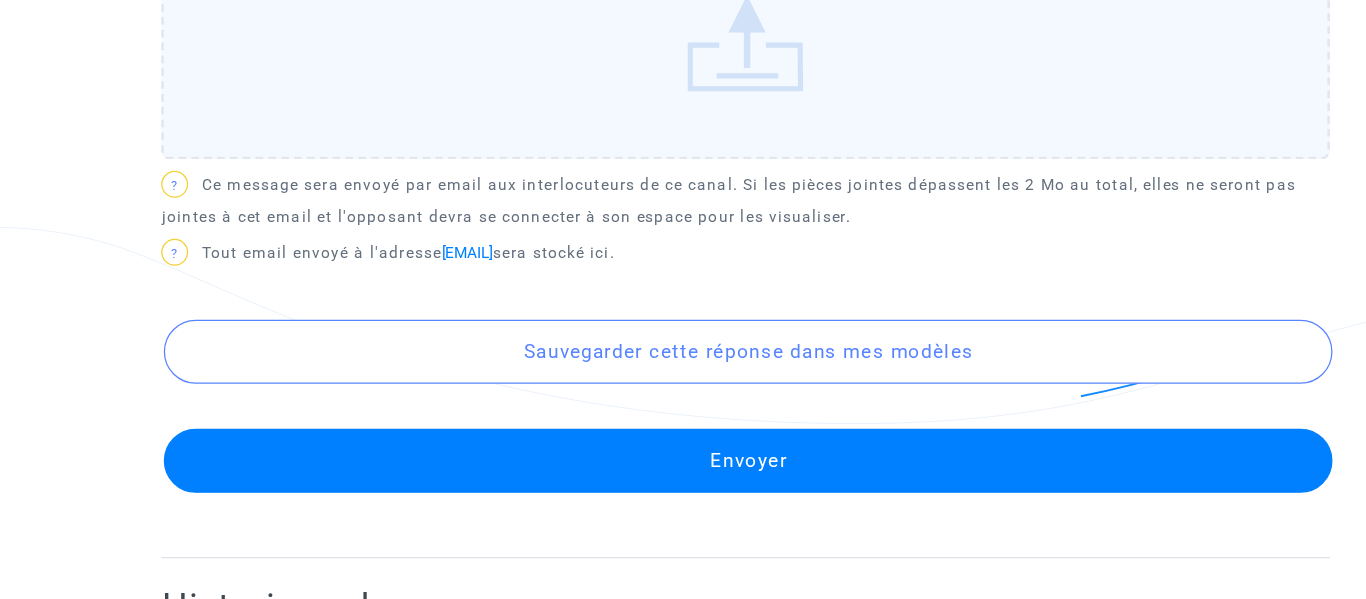 click on "Envoyer" at bounding box center (684, 491) 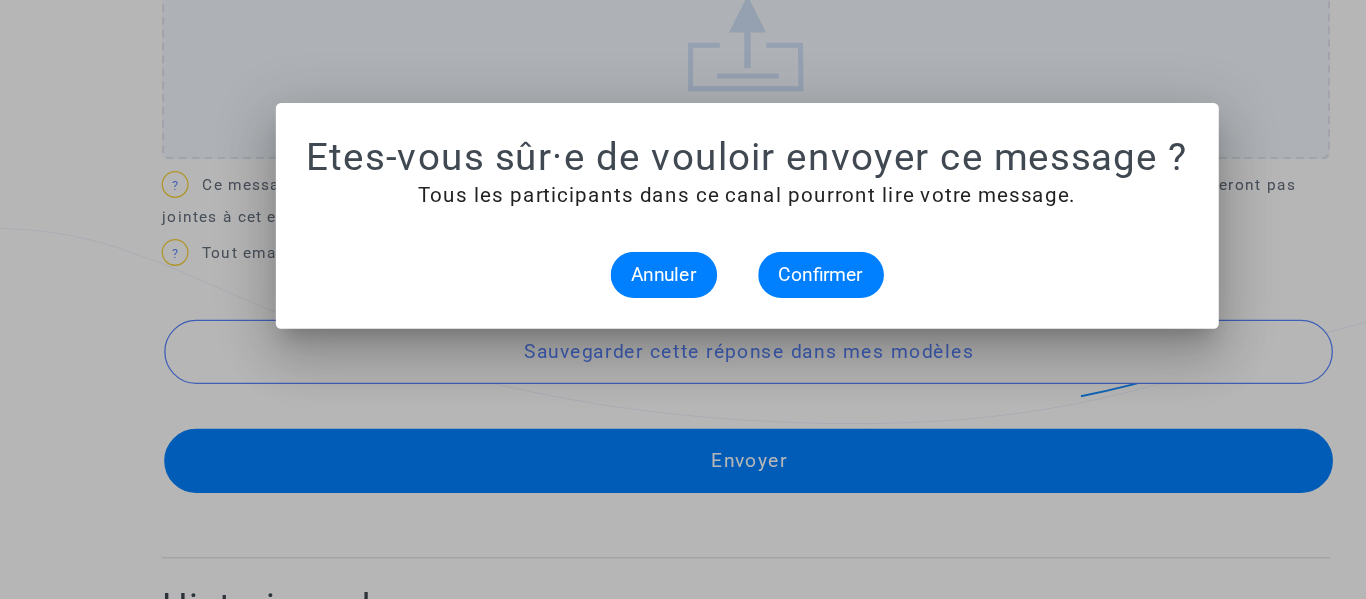 scroll, scrollTop: 0, scrollLeft: 0, axis: both 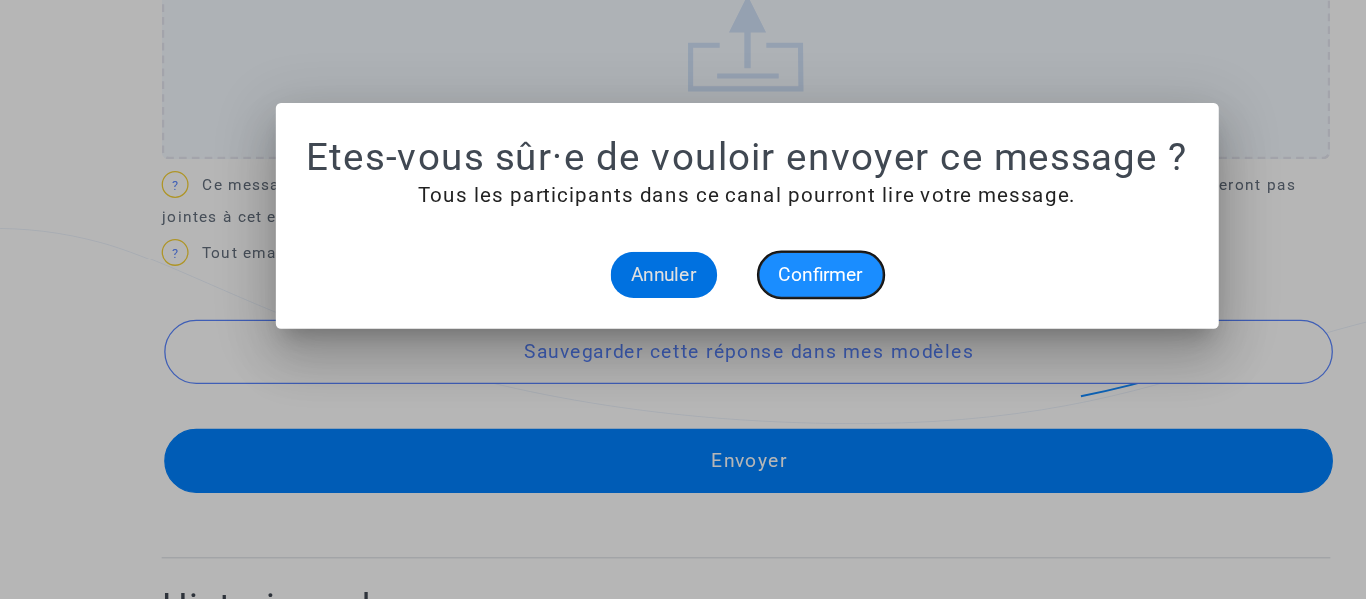 click on "Confirmer" at bounding box center [741, 346] 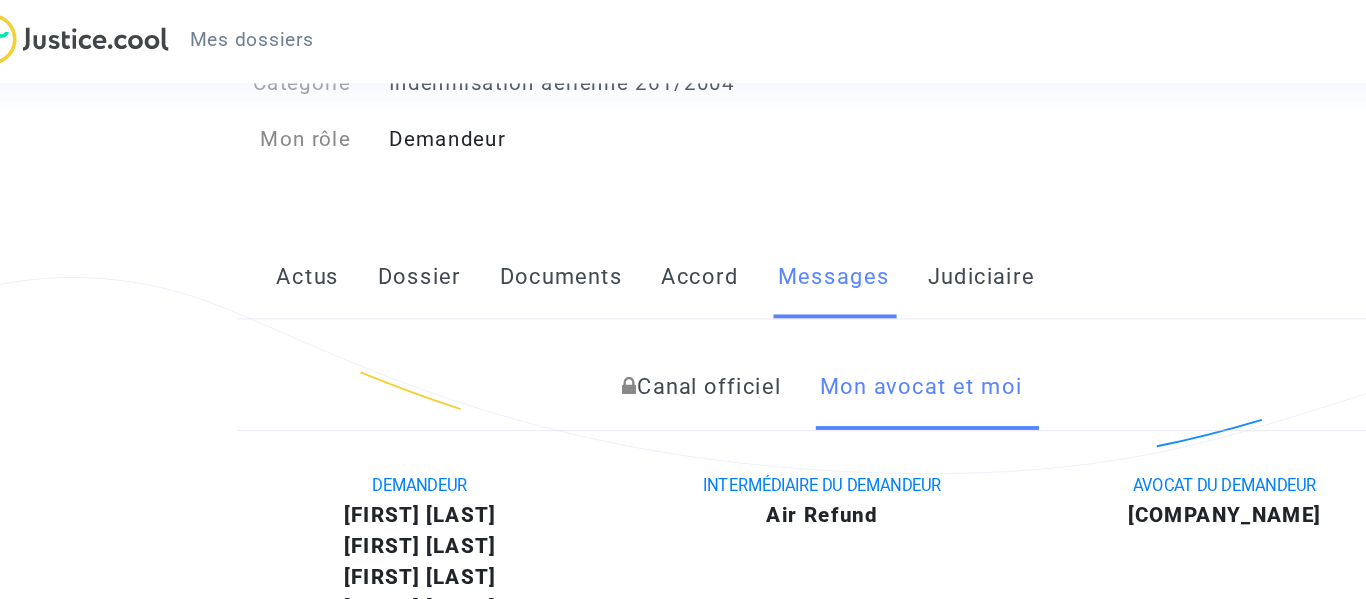 scroll, scrollTop: 200, scrollLeft: 0, axis: vertical 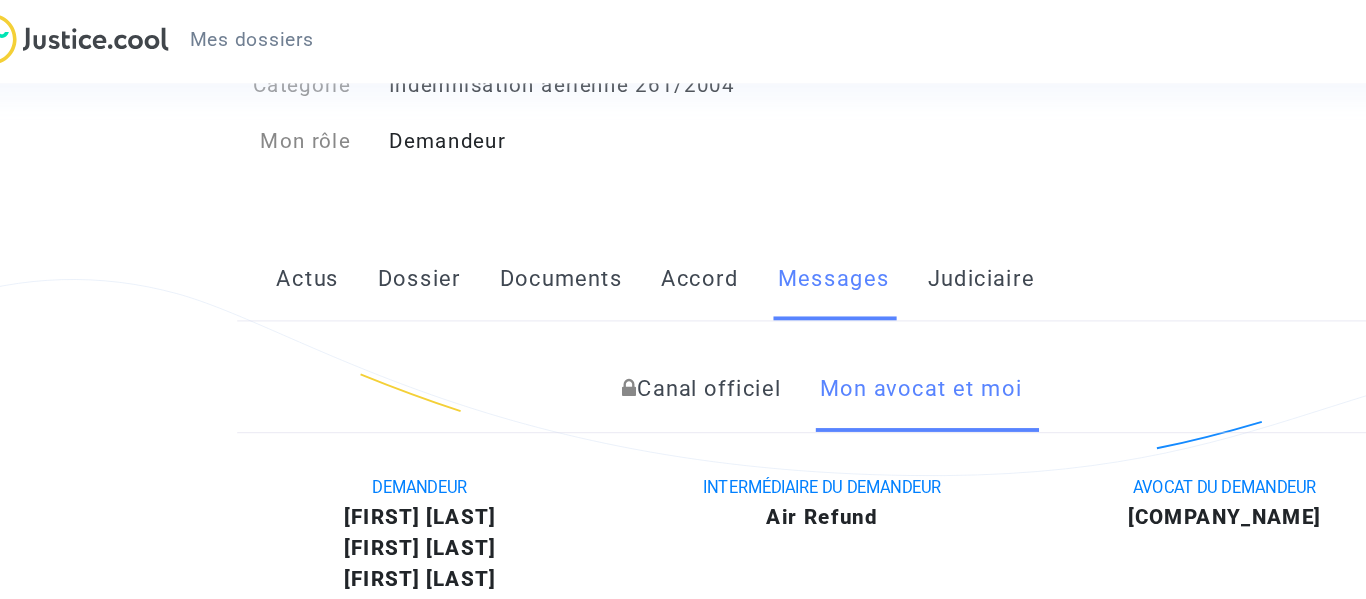 click on "Documents" at bounding box center (479, 218) 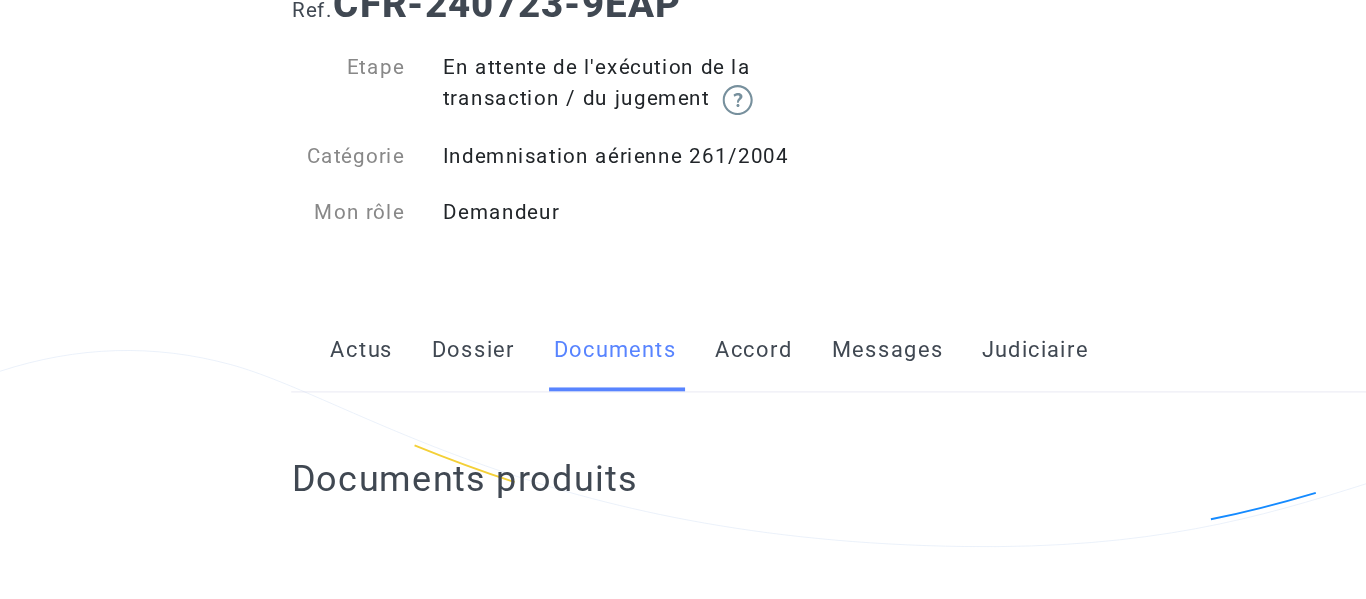 scroll, scrollTop: 20, scrollLeft: 0, axis: vertical 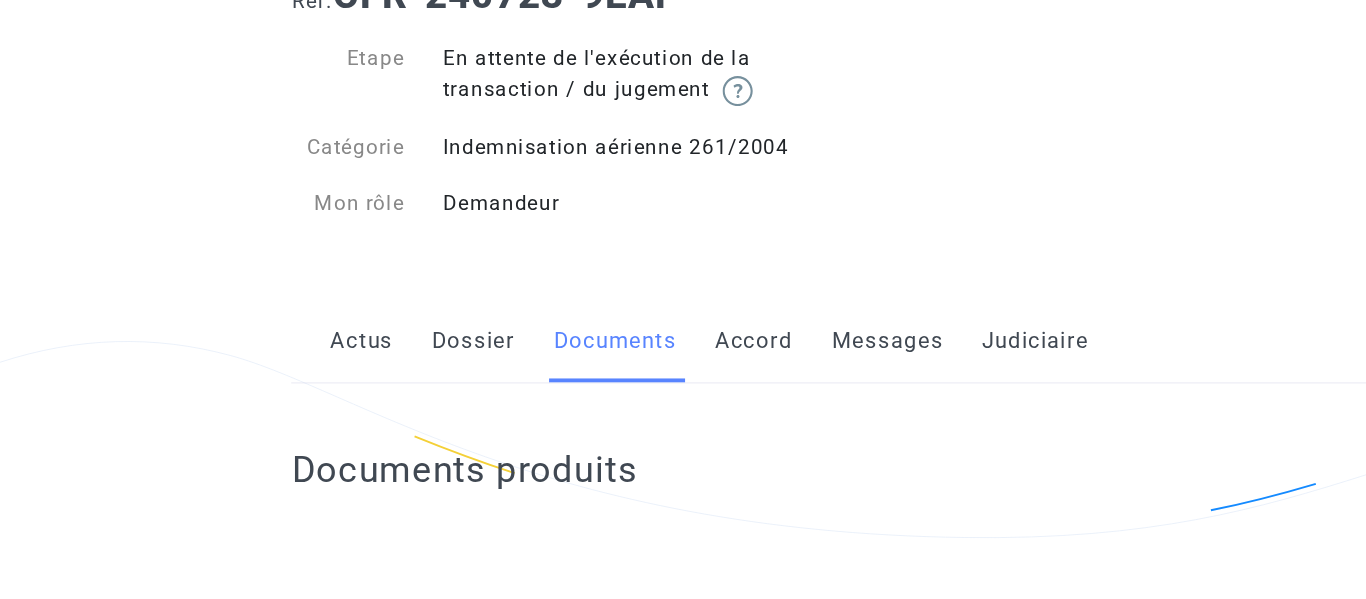click on "Dossier" at bounding box center (368, 398) 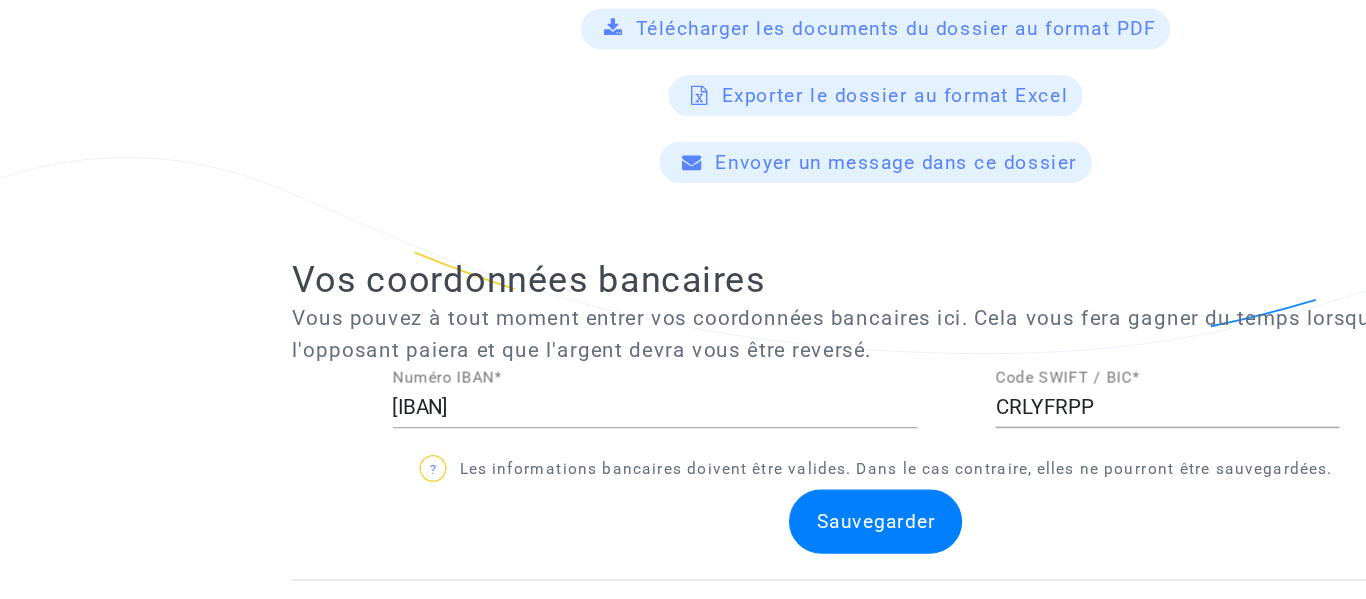 scroll, scrollTop: 927, scrollLeft: 0, axis: vertical 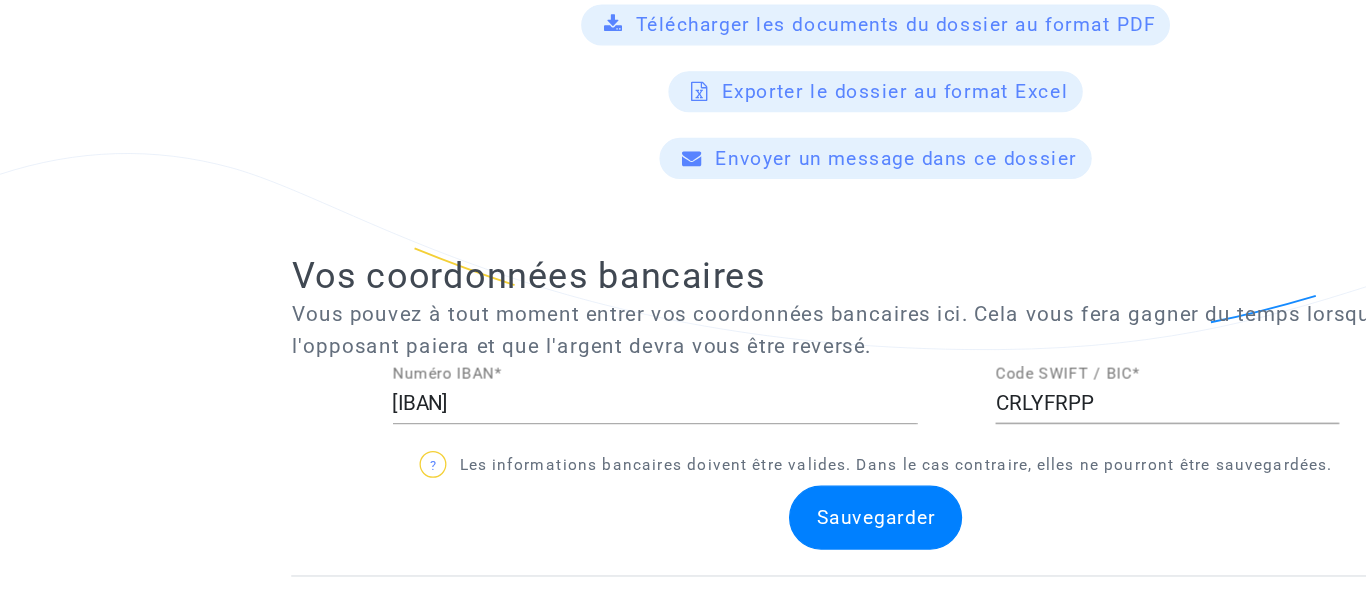 click on "[IBAN]" at bounding box center (510, 446) 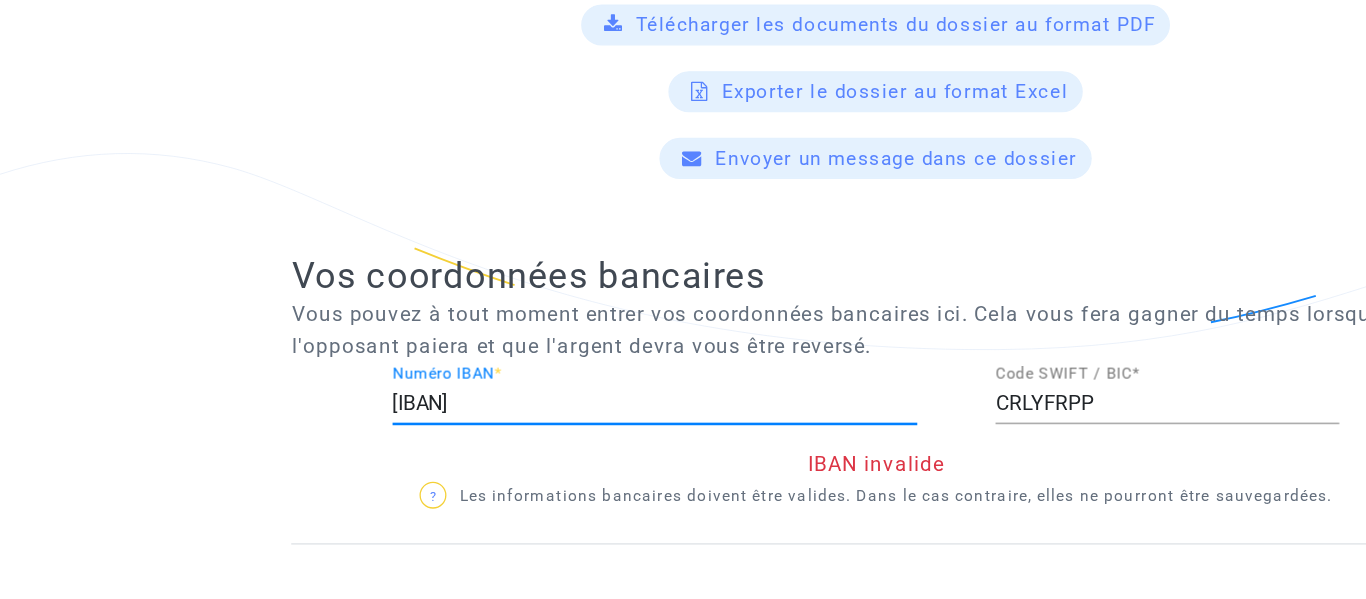 click on "[IBAN]" at bounding box center (510, 446) 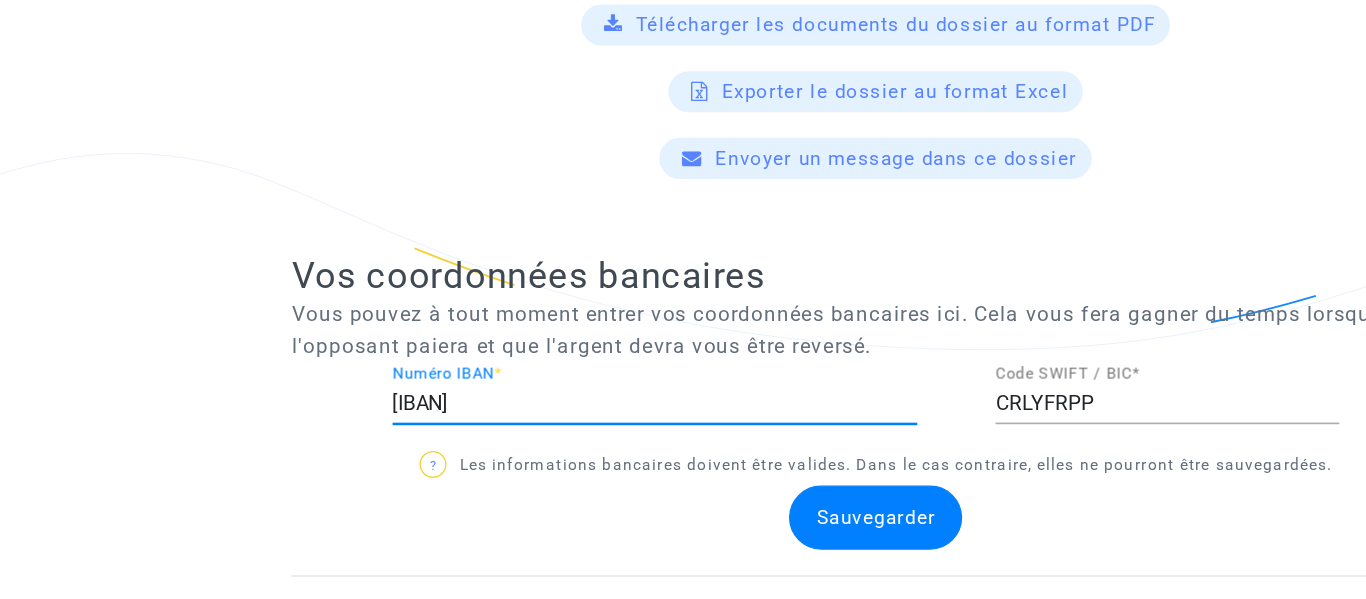click on "[IBAN]" at bounding box center (510, 446) 